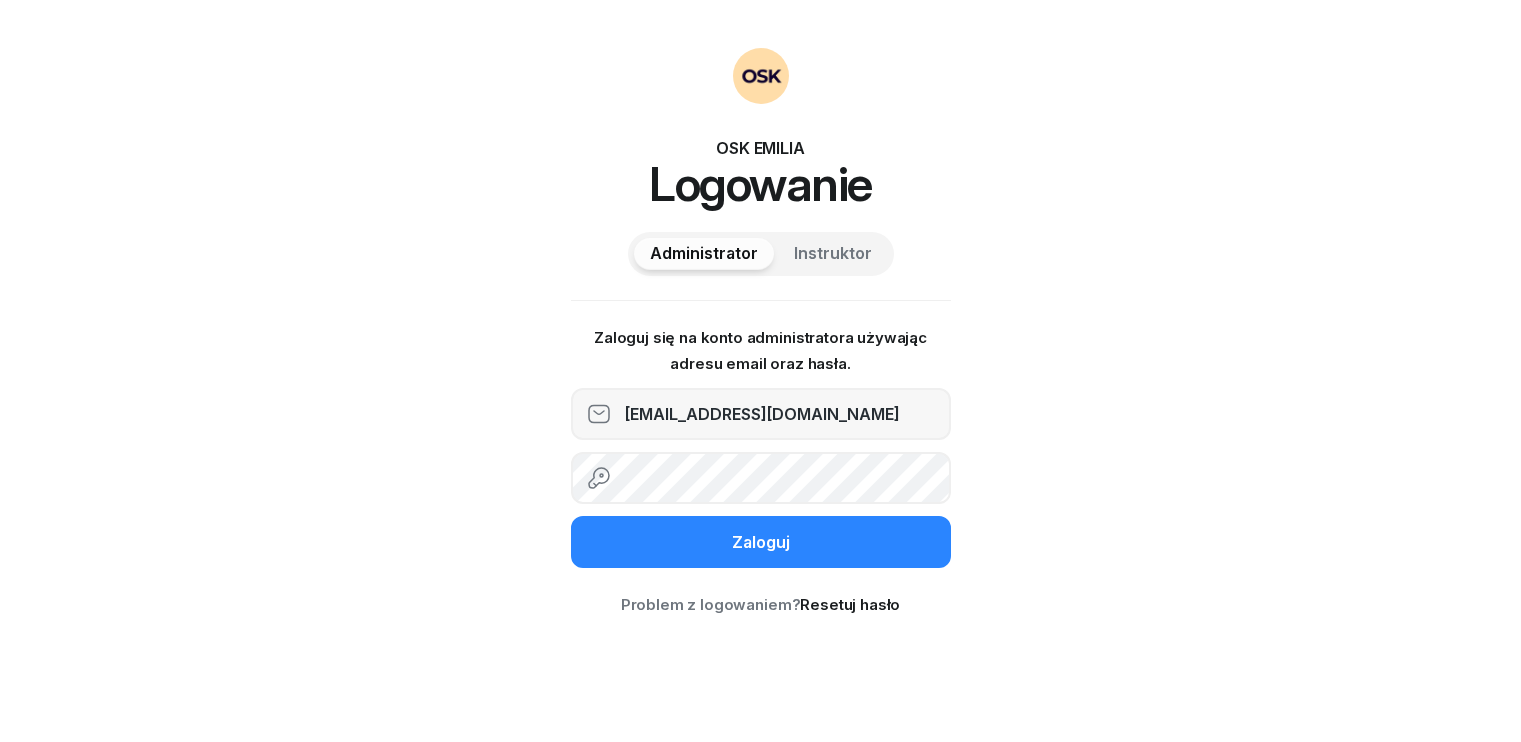 scroll, scrollTop: 0, scrollLeft: 0, axis: both 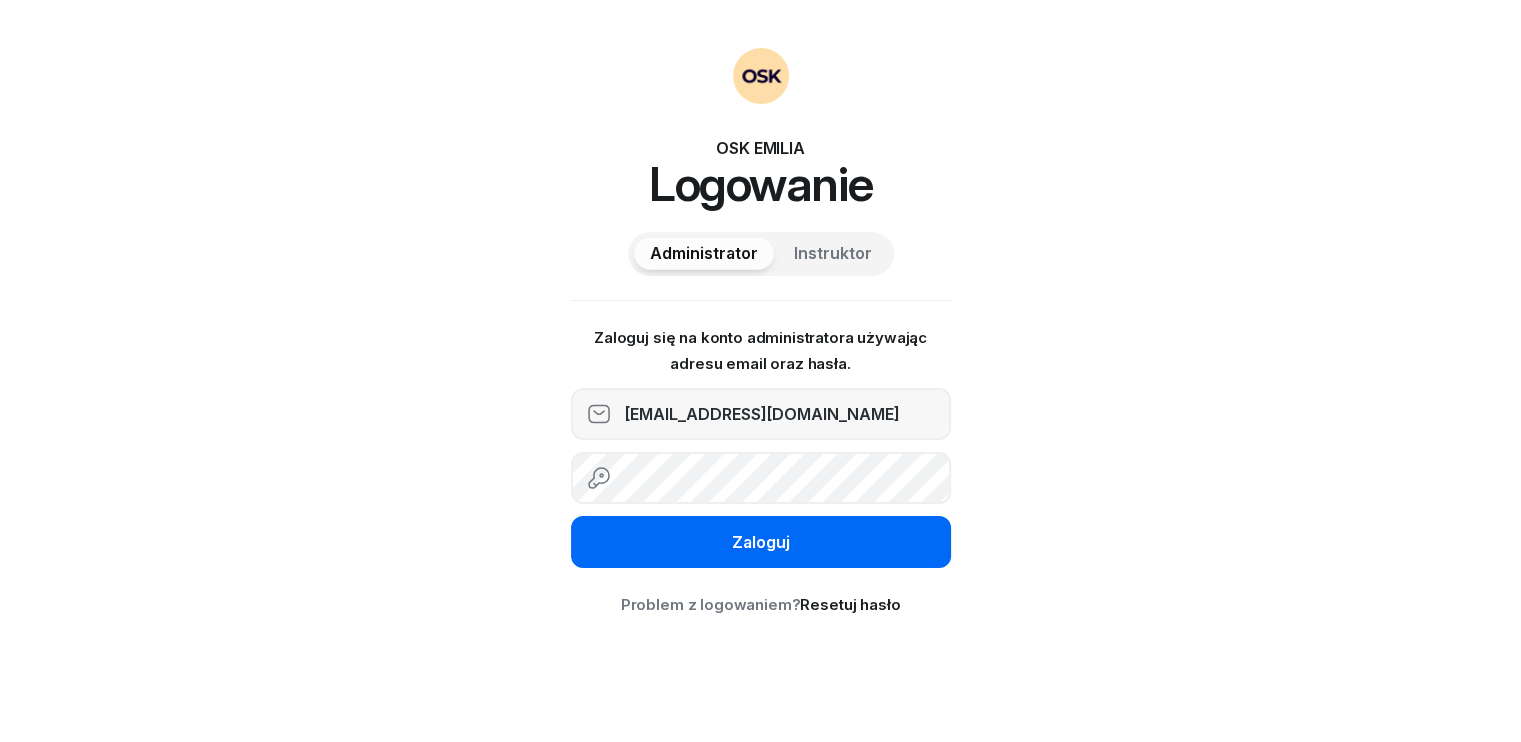 click on "Zaloguj" at bounding box center (761, 542) 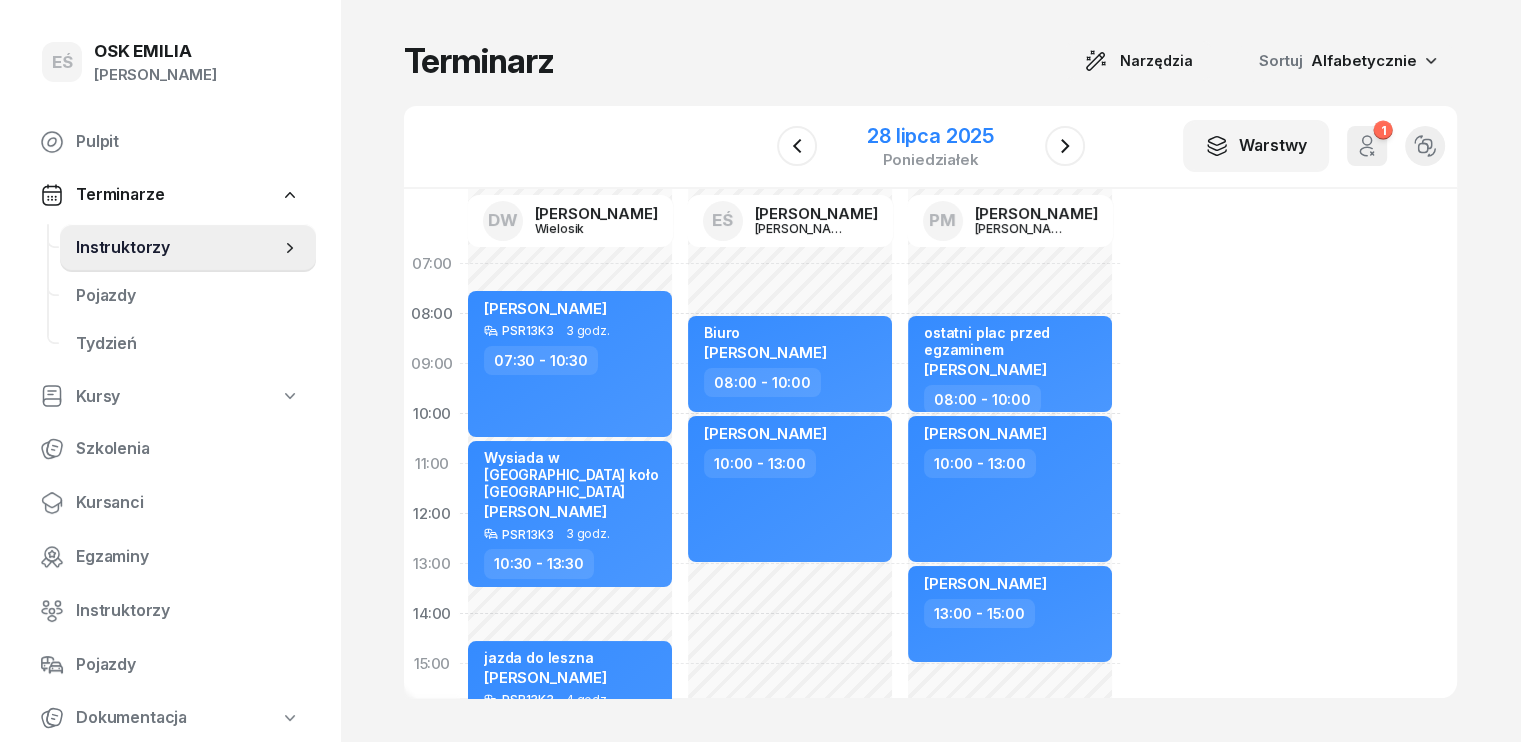 click on "28 lipca 2025" at bounding box center (930, 136) 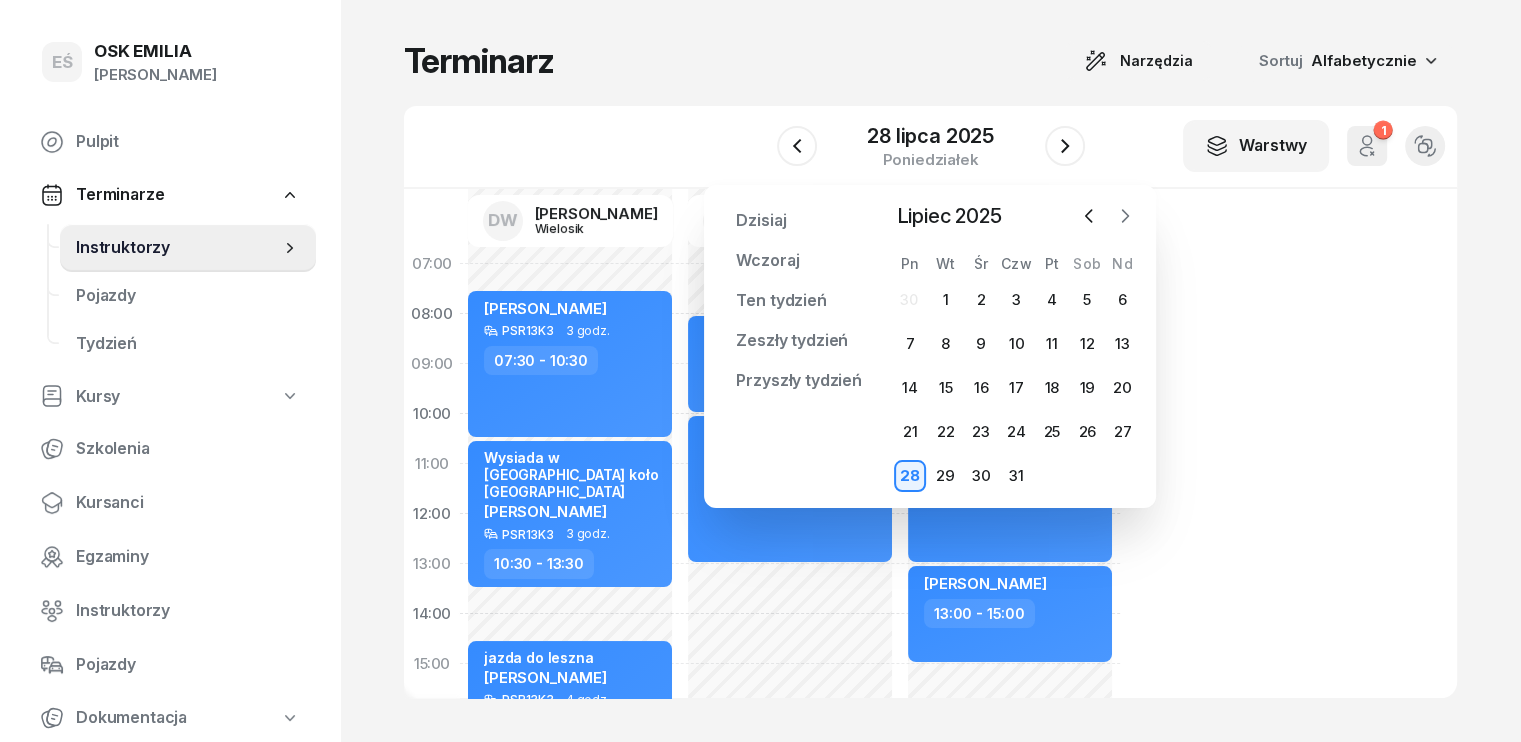 click 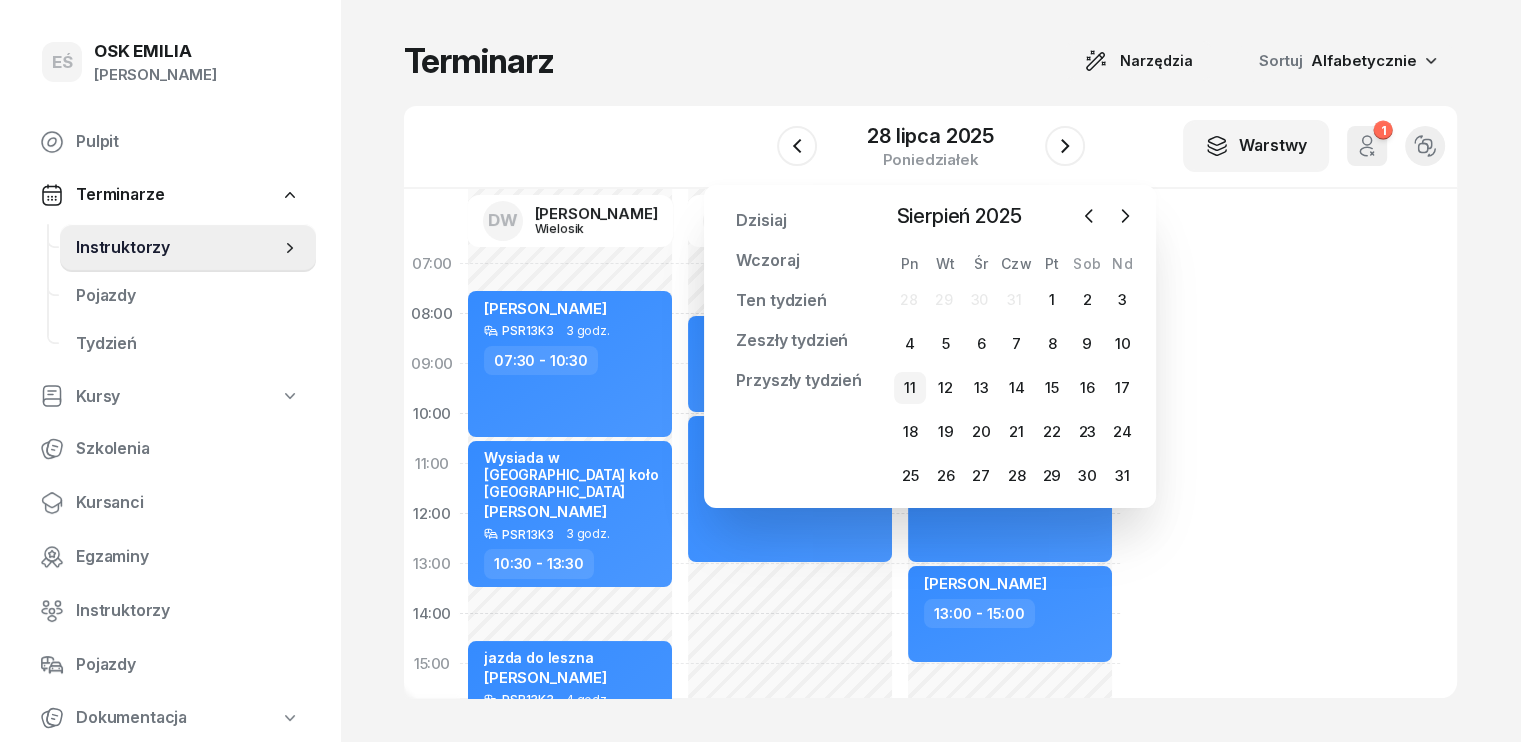click on "11" at bounding box center [910, 388] 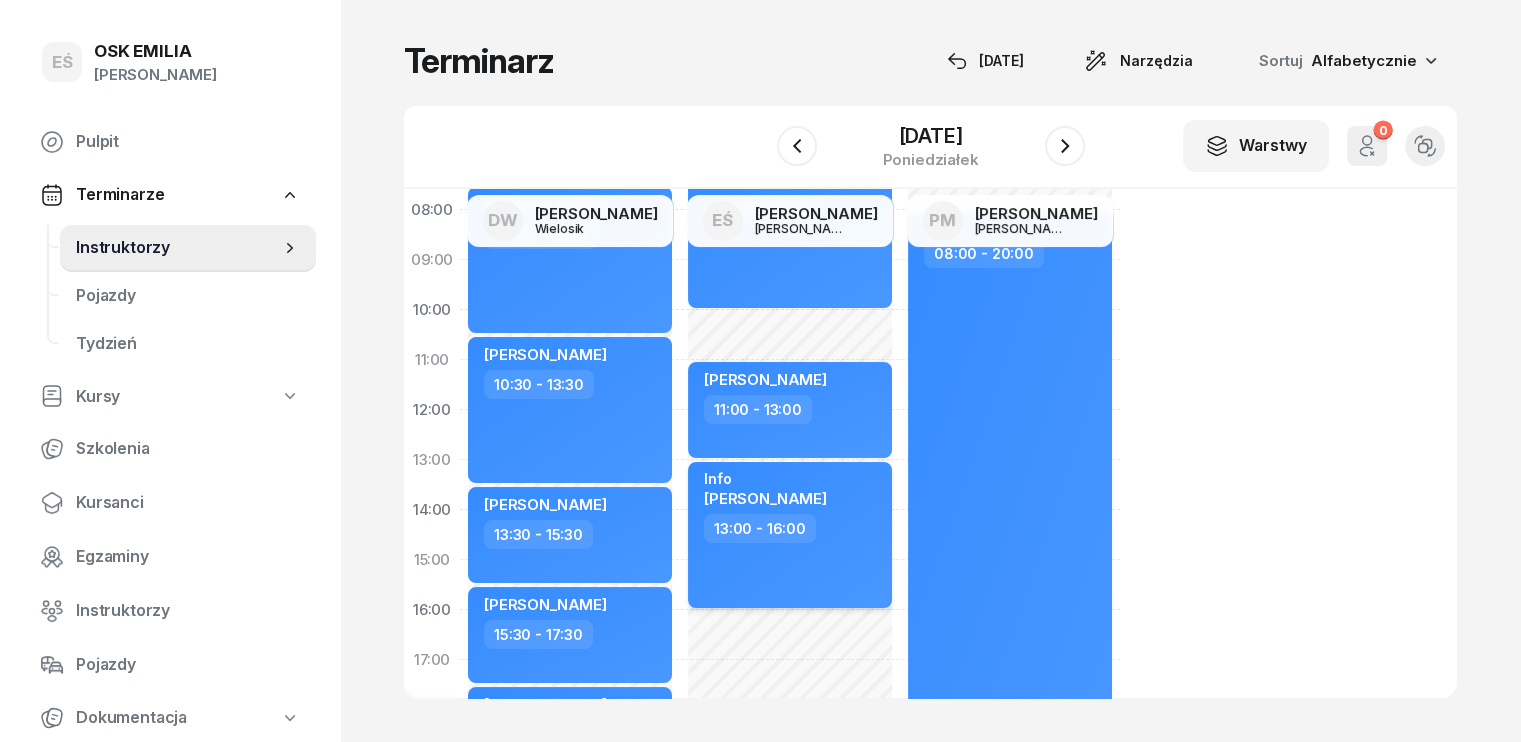 scroll, scrollTop: 100, scrollLeft: 0, axis: vertical 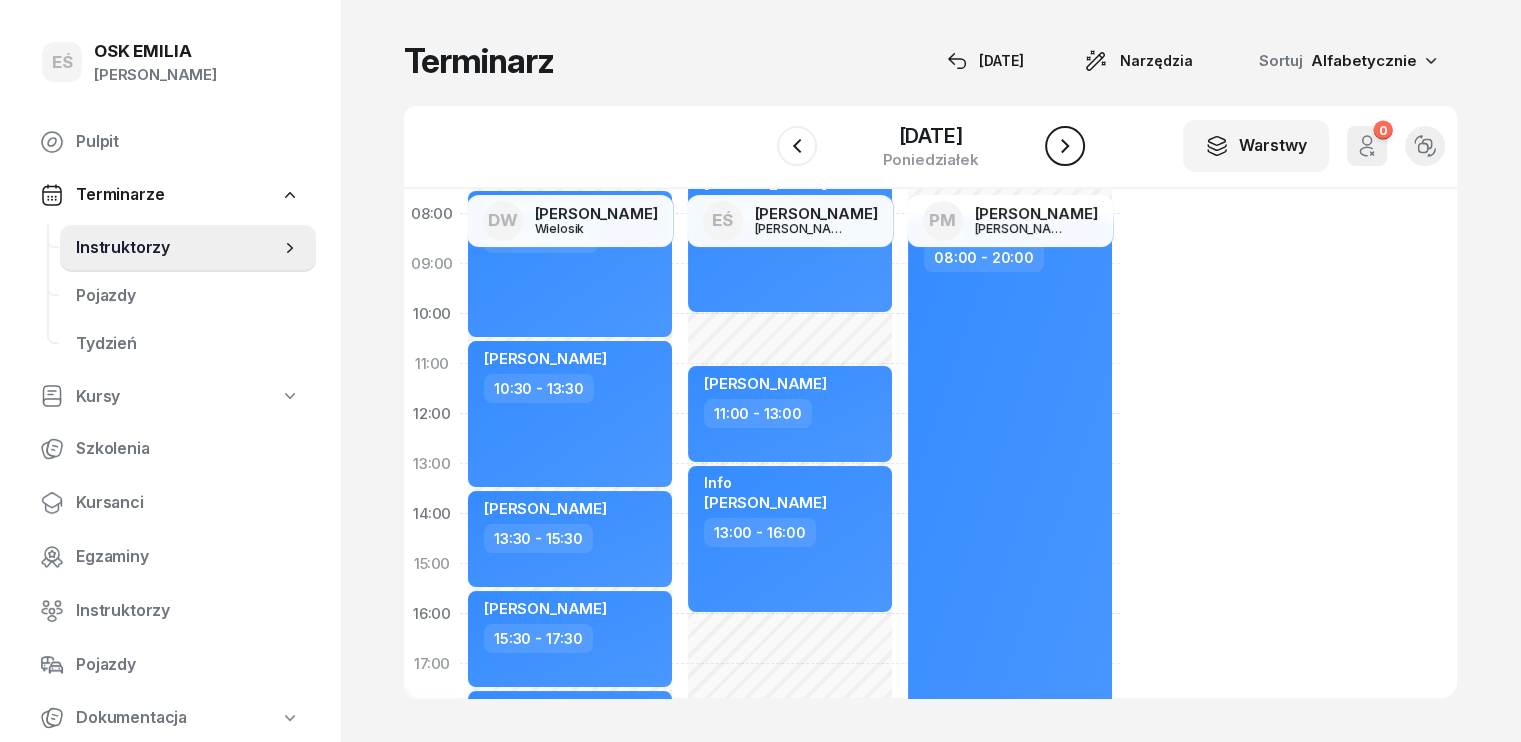 click 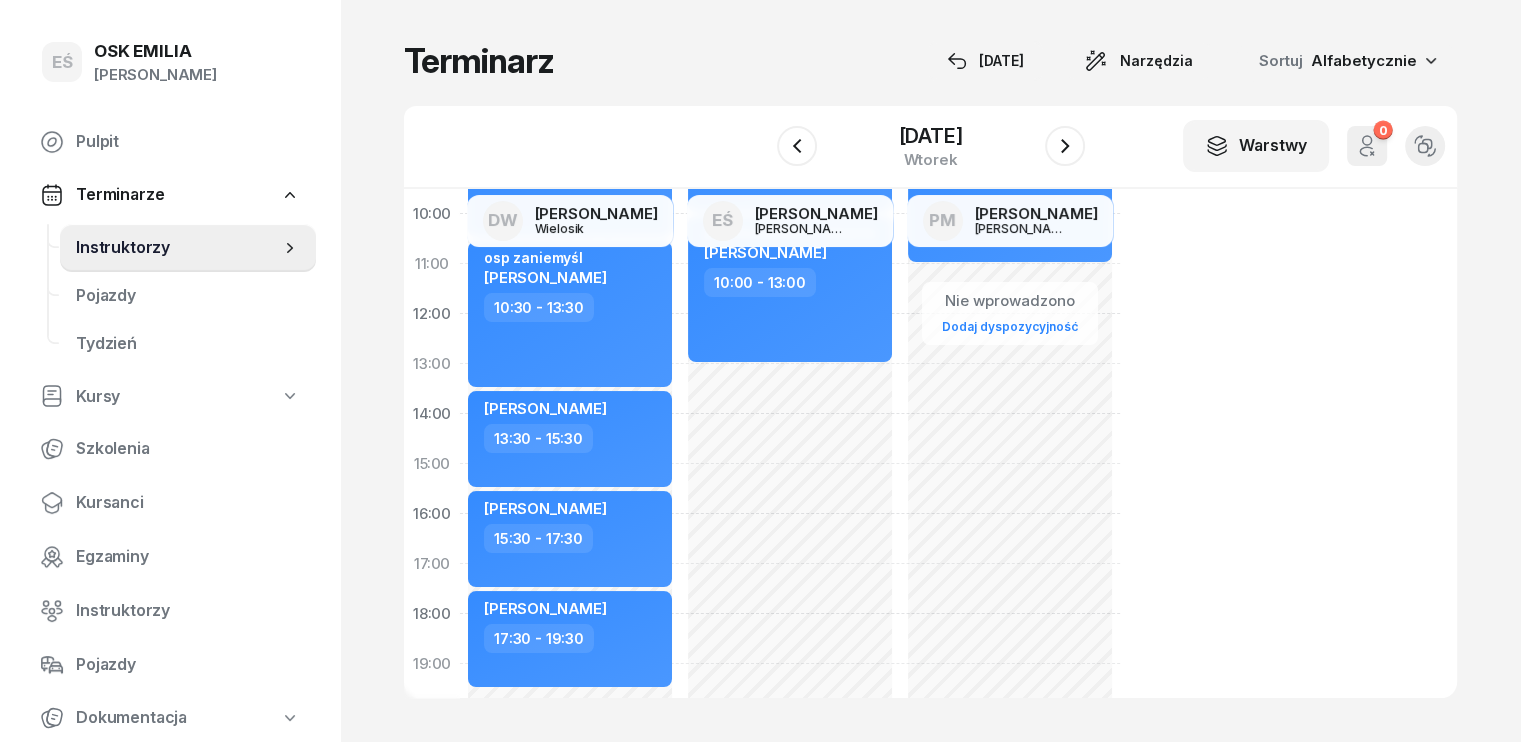 scroll, scrollTop: 300, scrollLeft: 0, axis: vertical 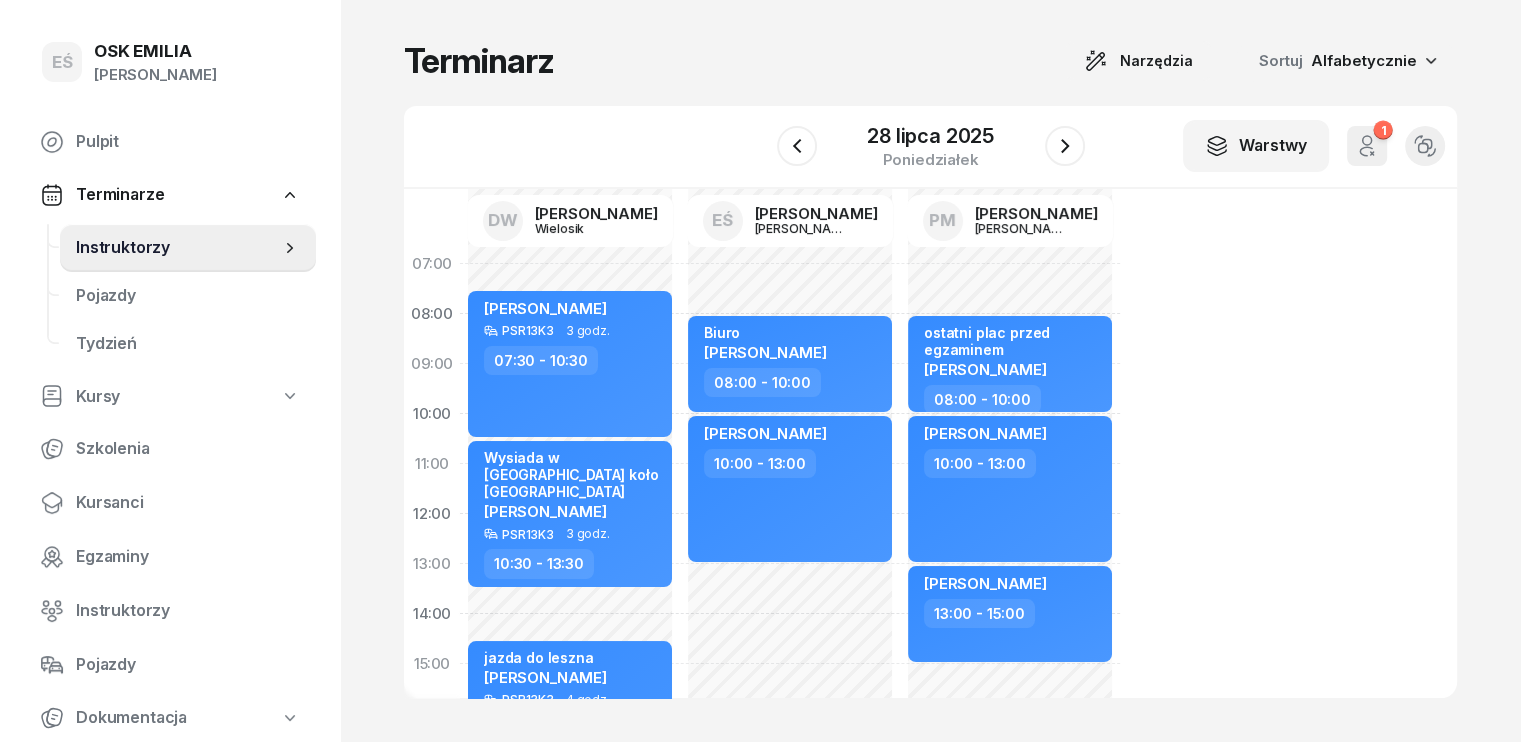 click on "EŚ" at bounding box center [62, 62] 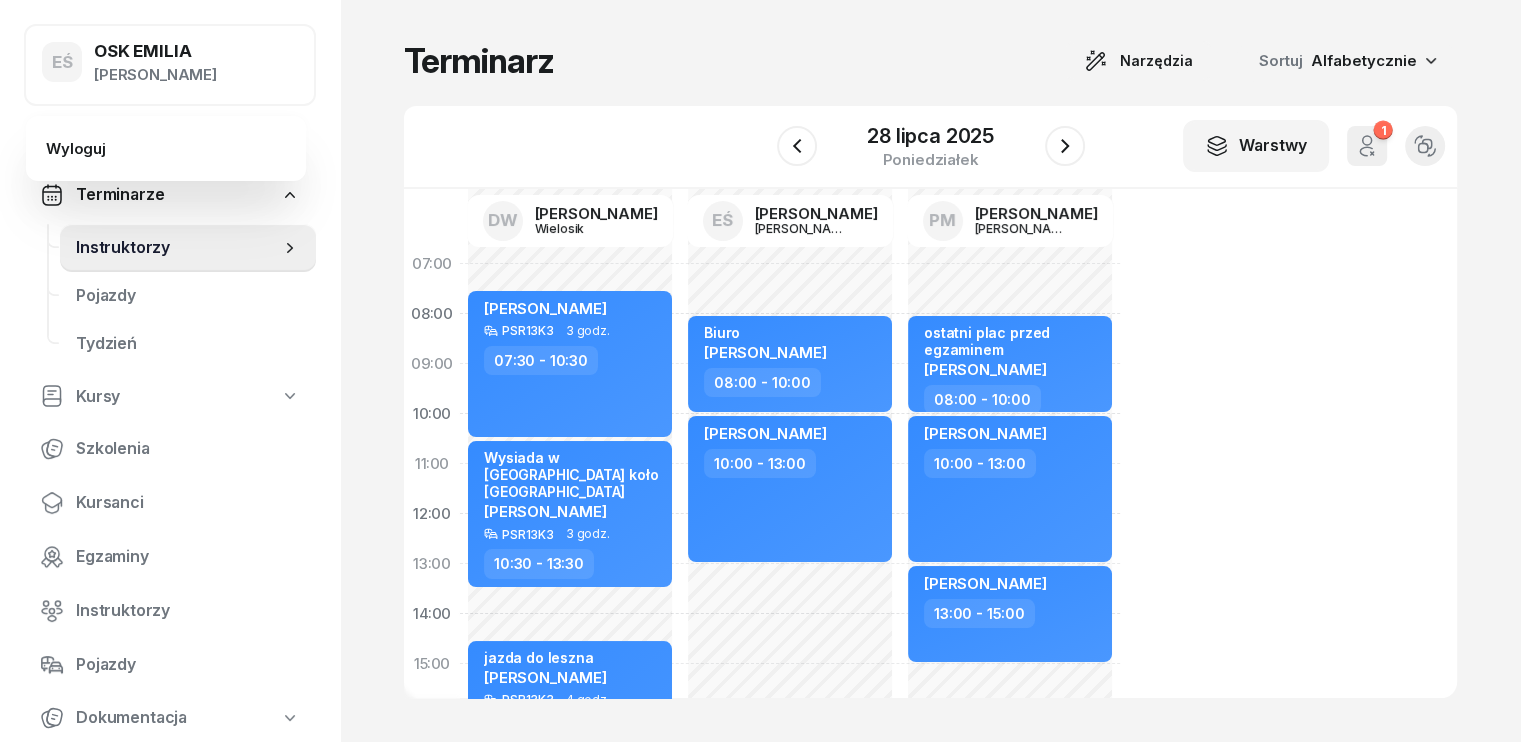 click on "OSK EMILIA" at bounding box center [155, 51] 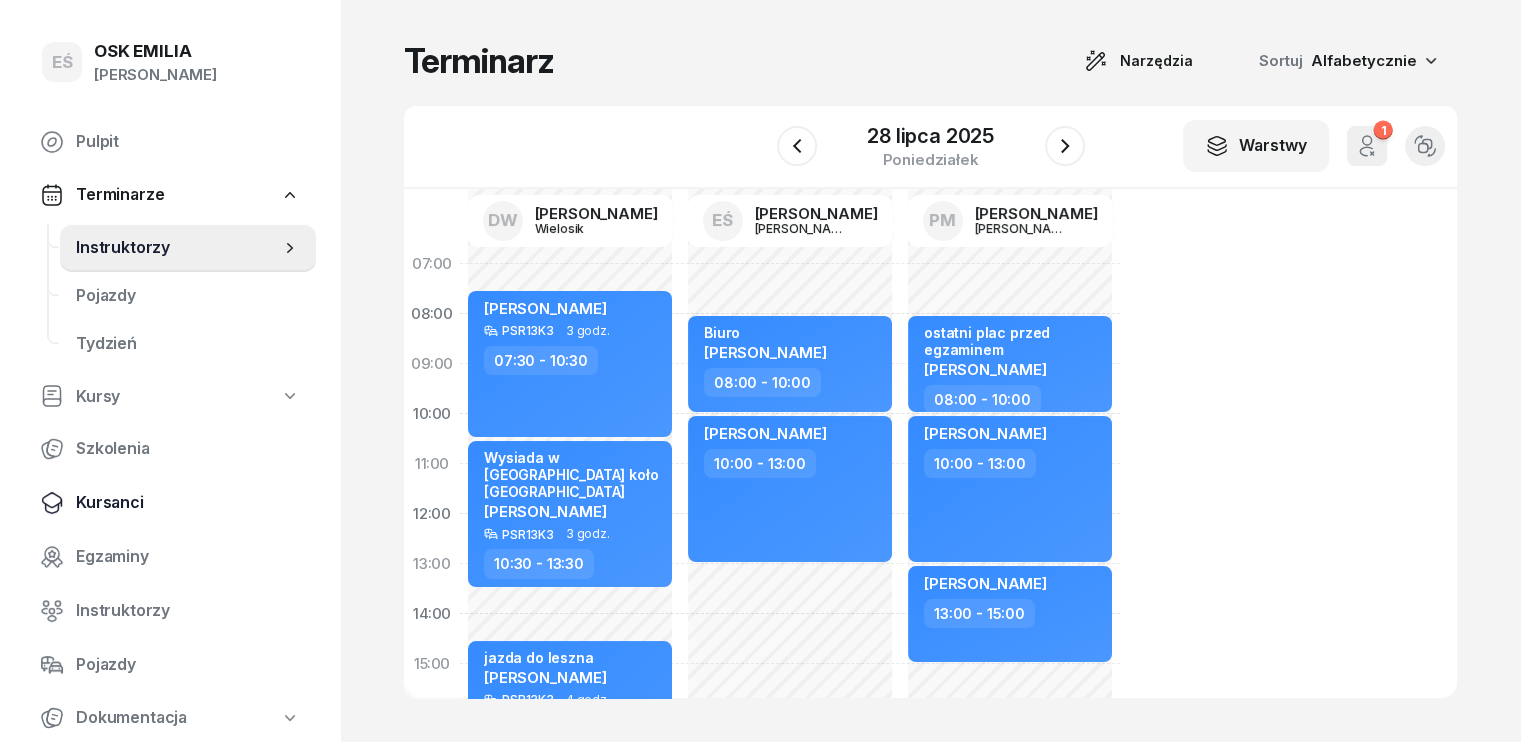 click on "Kursanci" at bounding box center (188, 503) 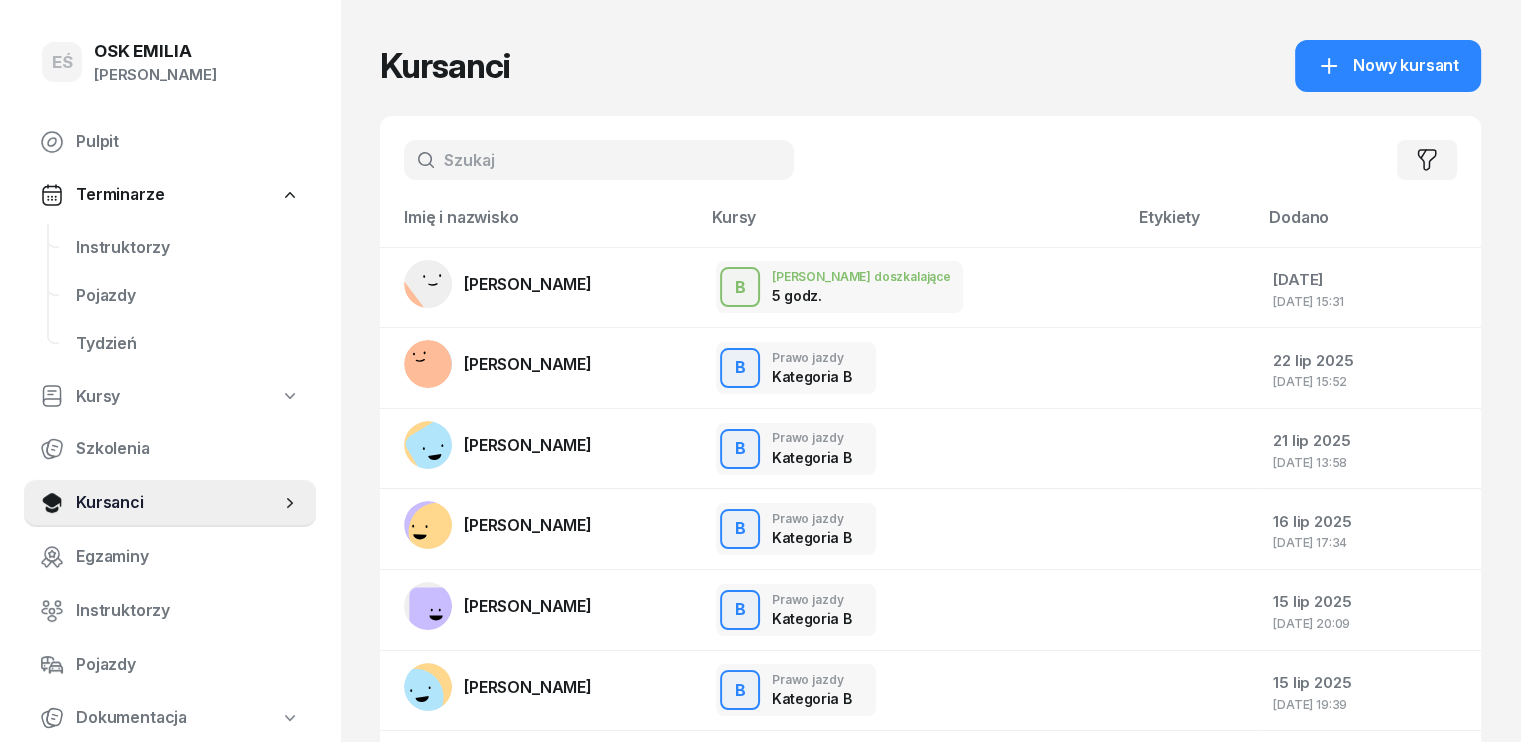 click at bounding box center (599, 160) 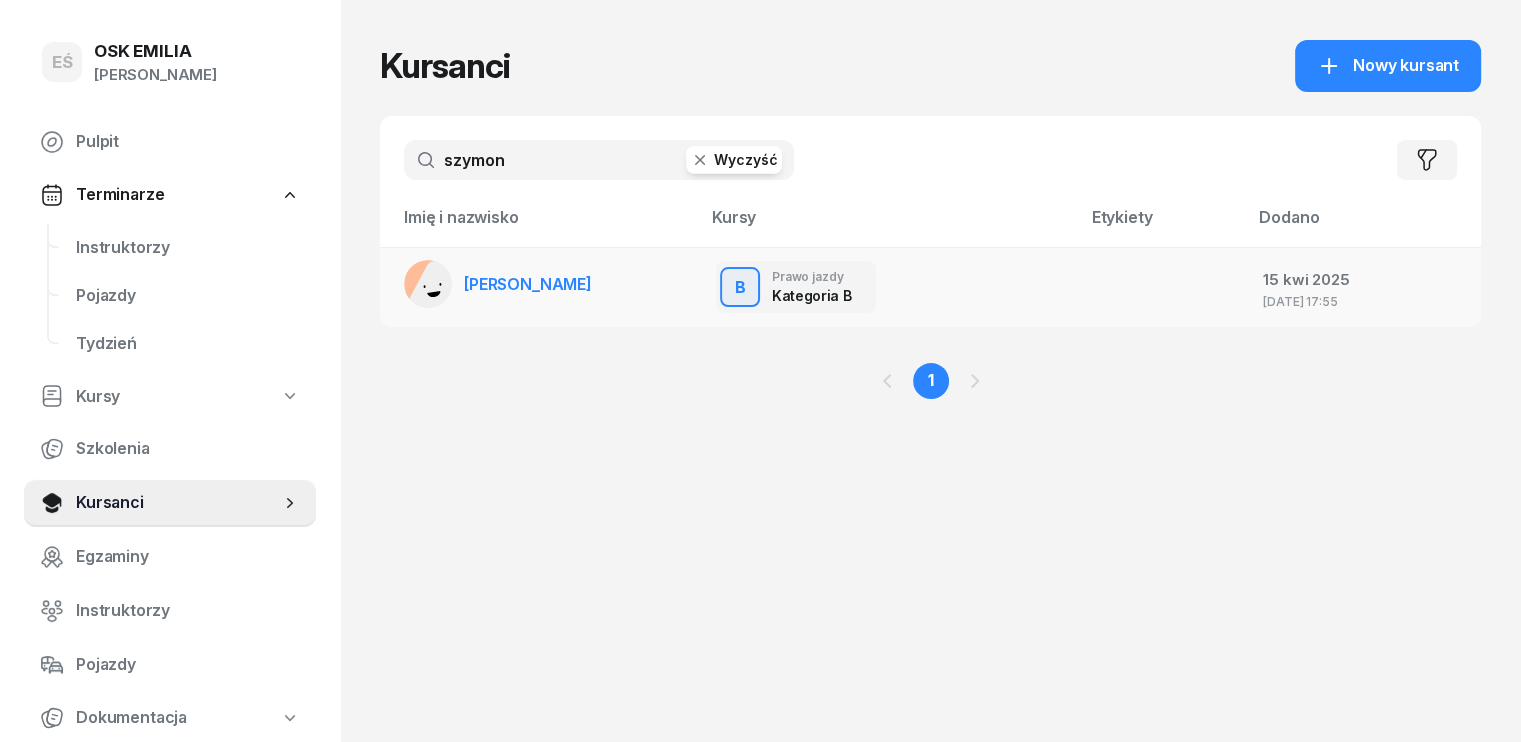 type on "szymon" 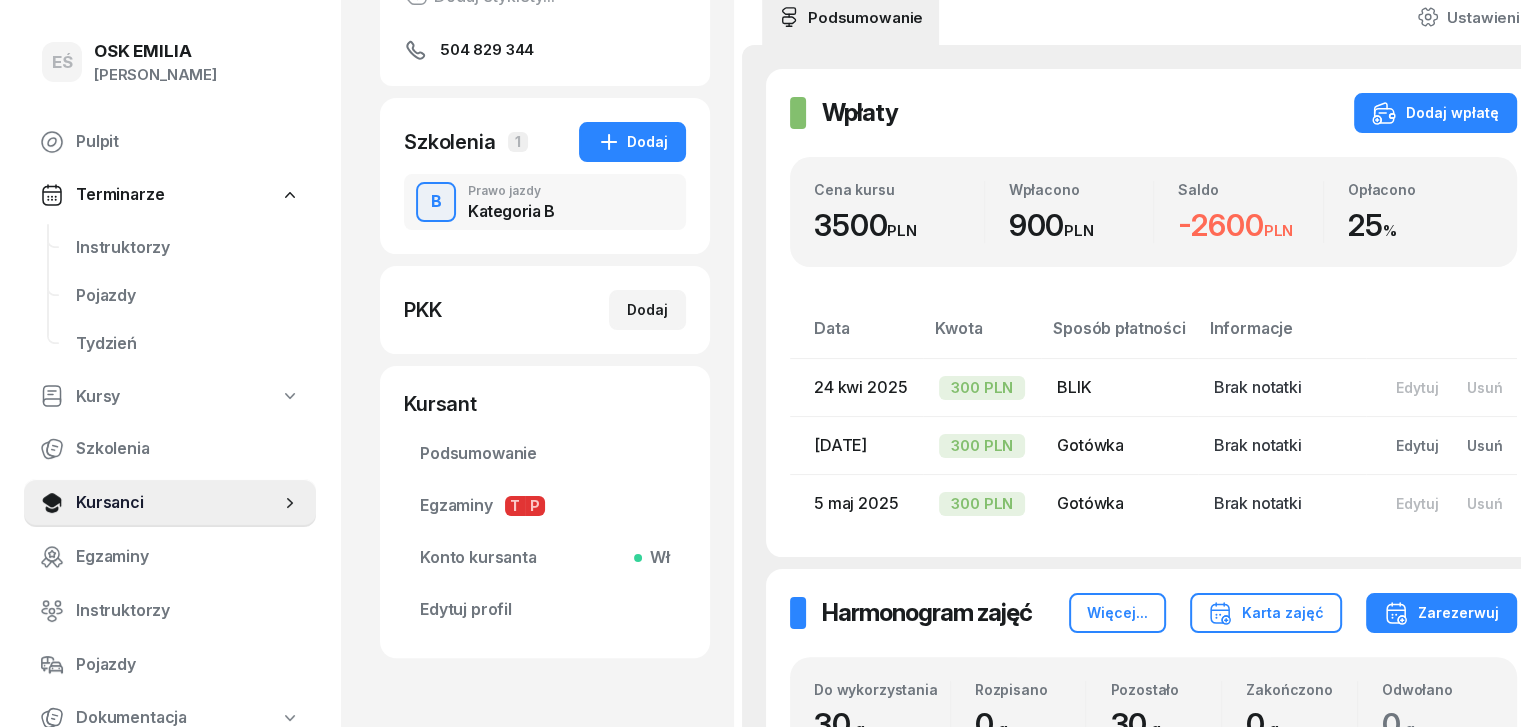 scroll, scrollTop: 300, scrollLeft: 0, axis: vertical 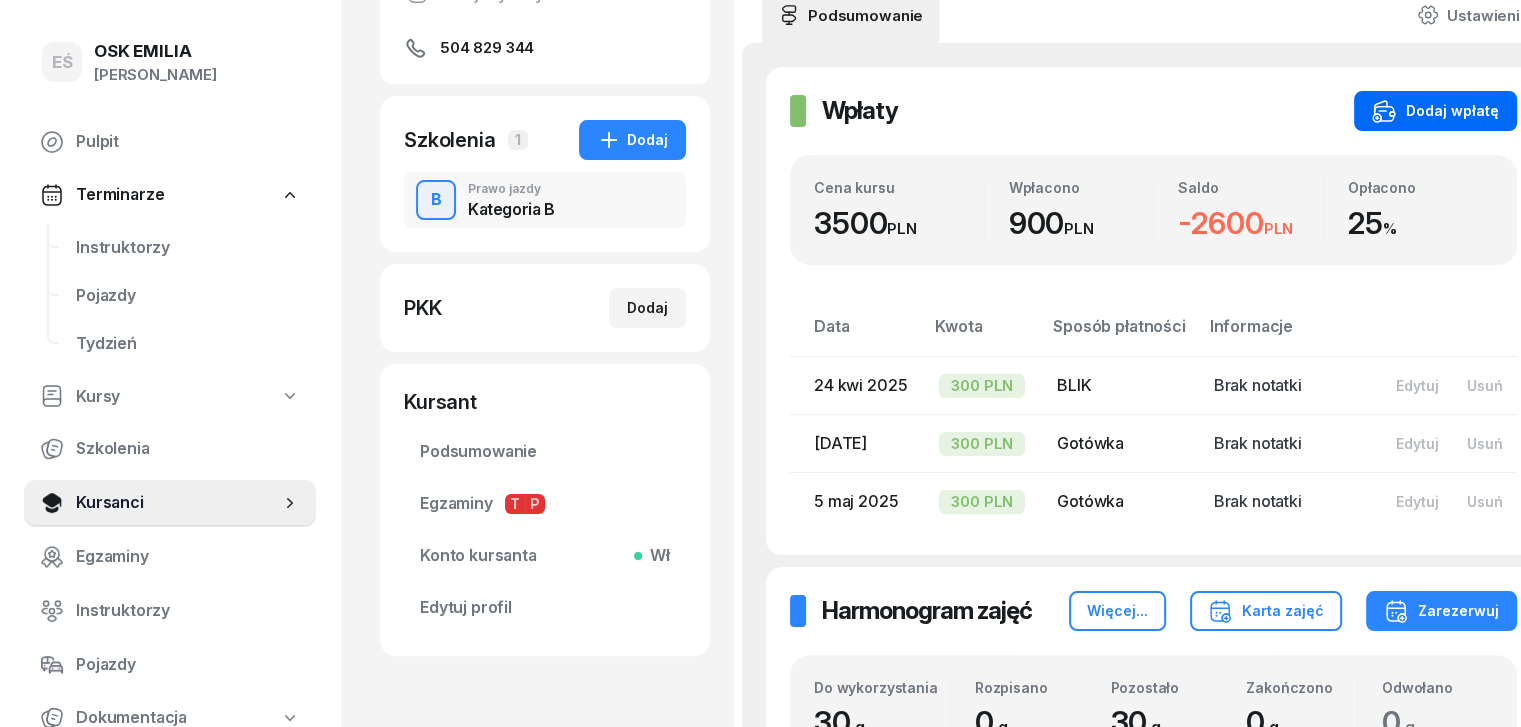 click on "Dodaj wpłatę" at bounding box center [1435, 111] 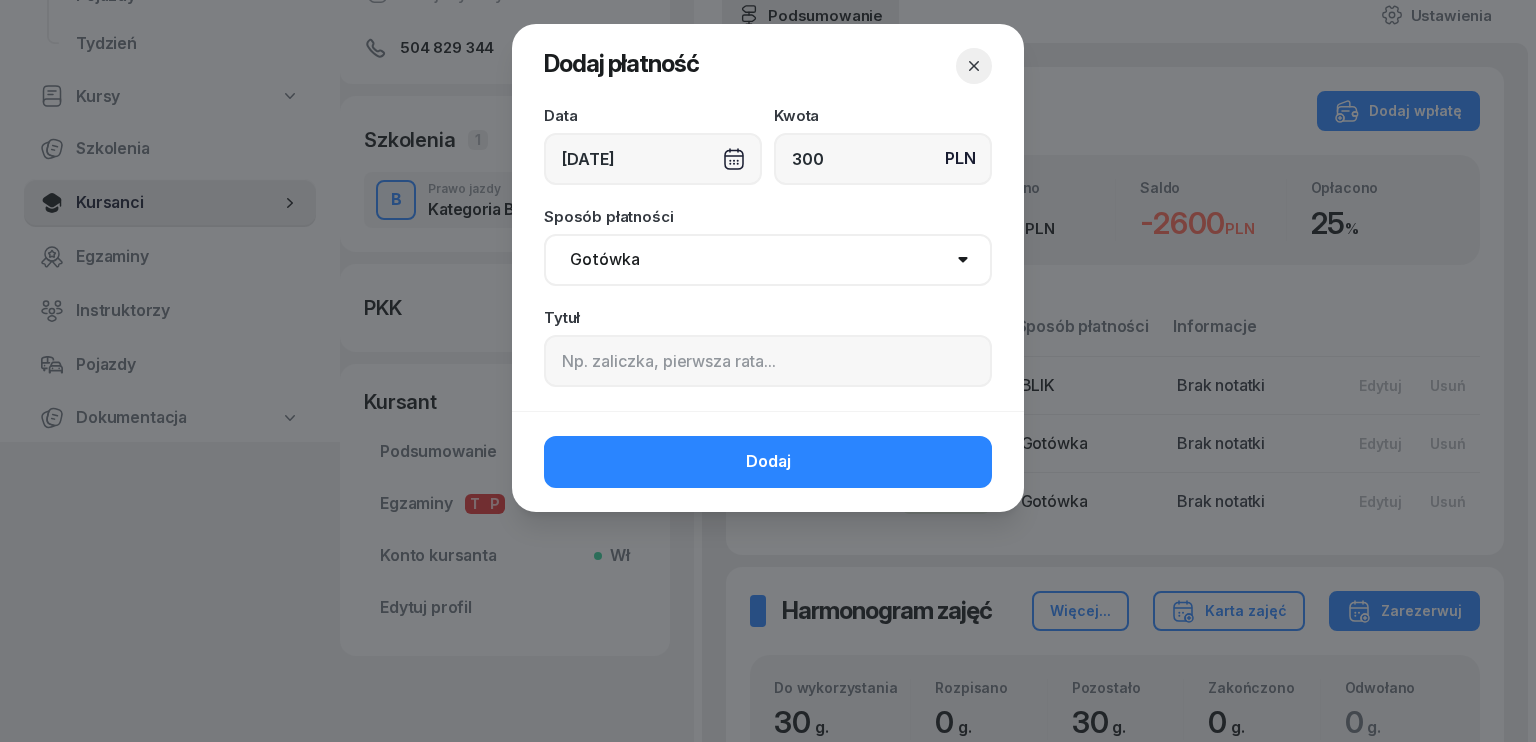 type on "300" 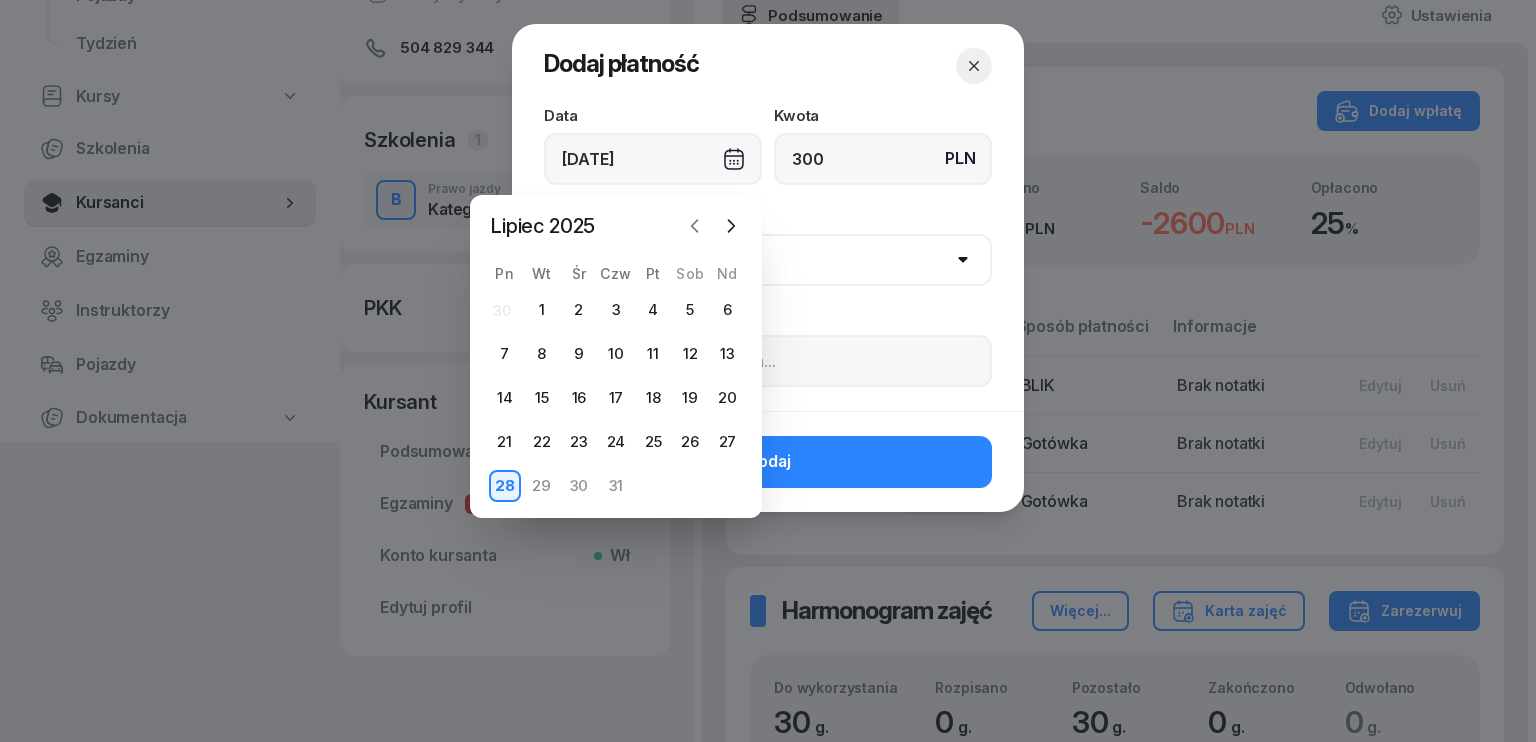 click 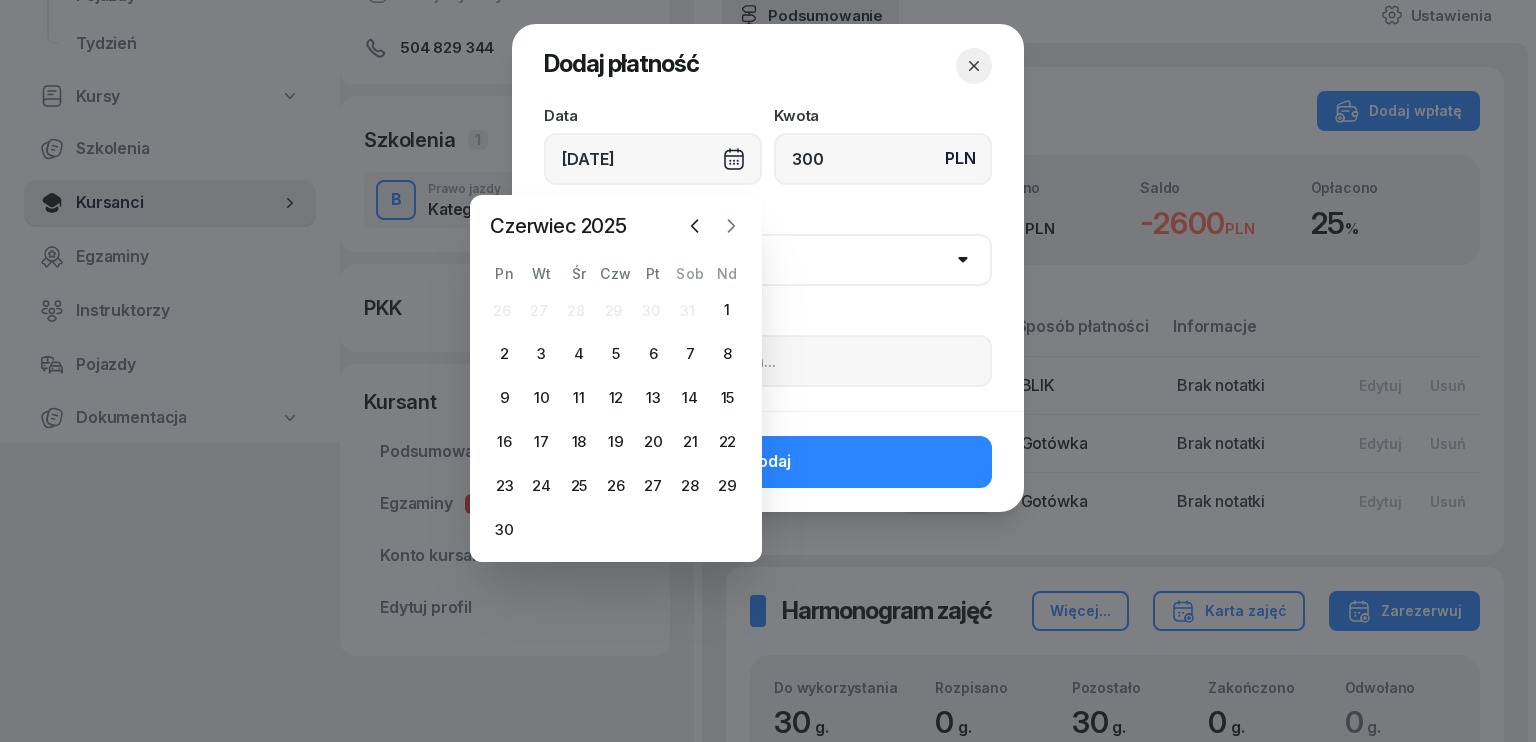 click 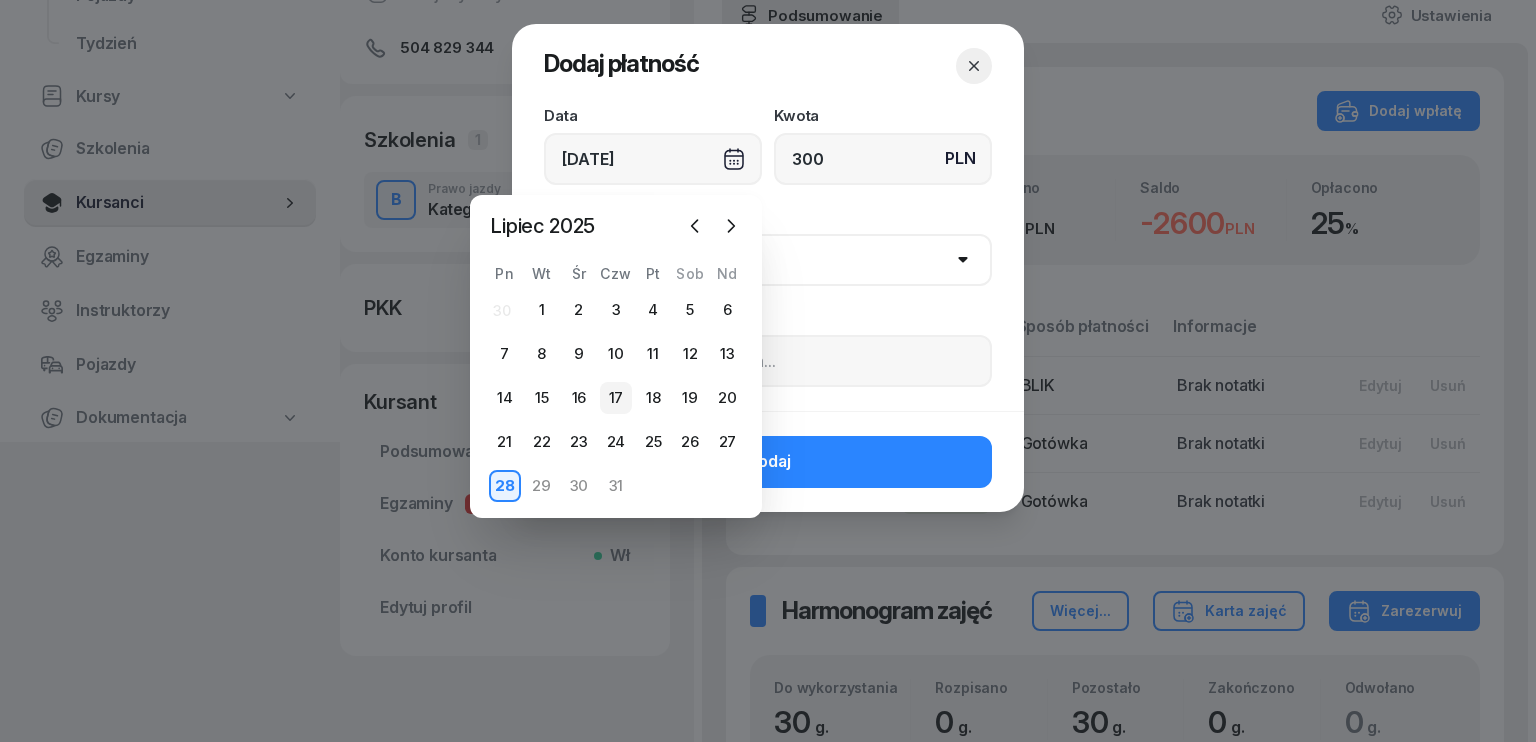 click on "17" at bounding box center [616, 398] 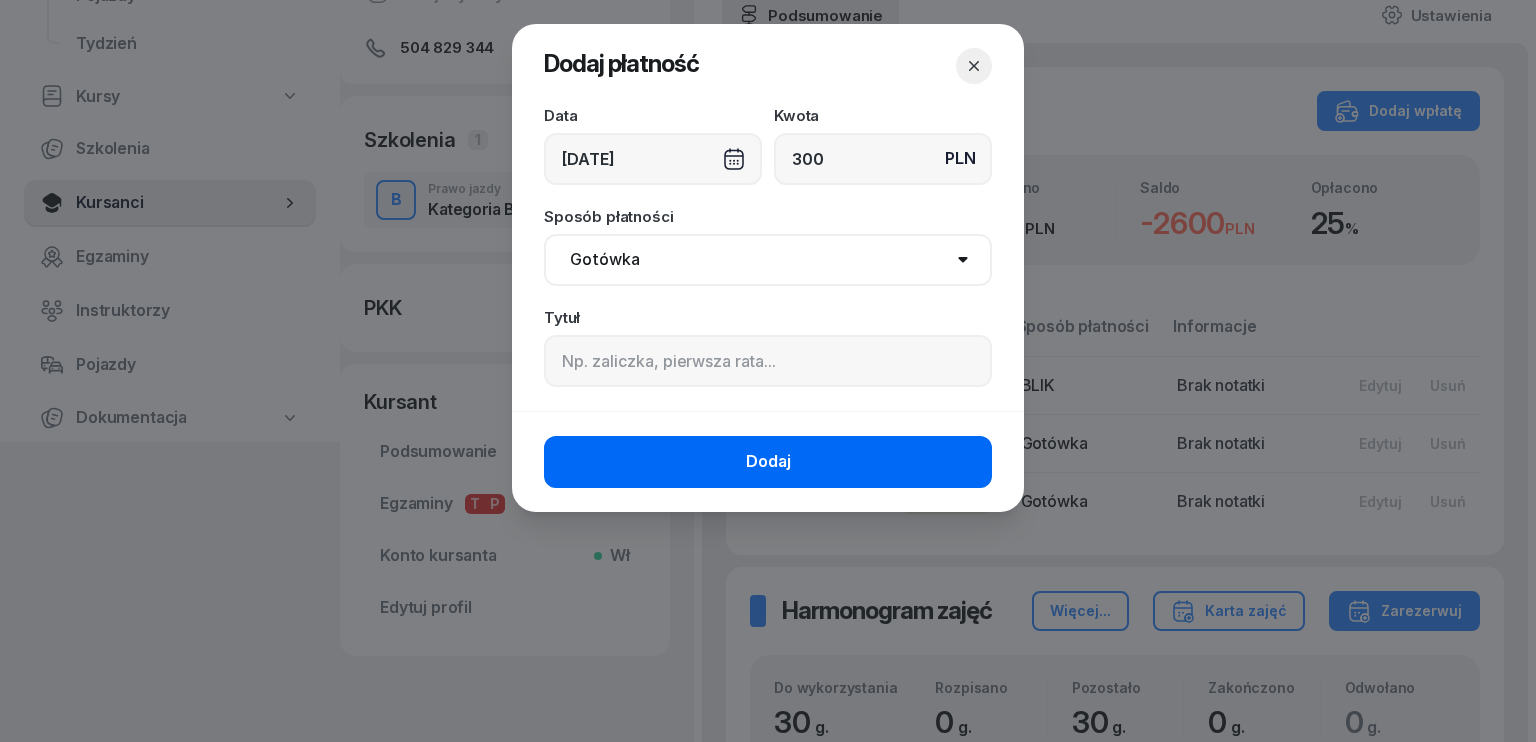 click on "Dodaj" 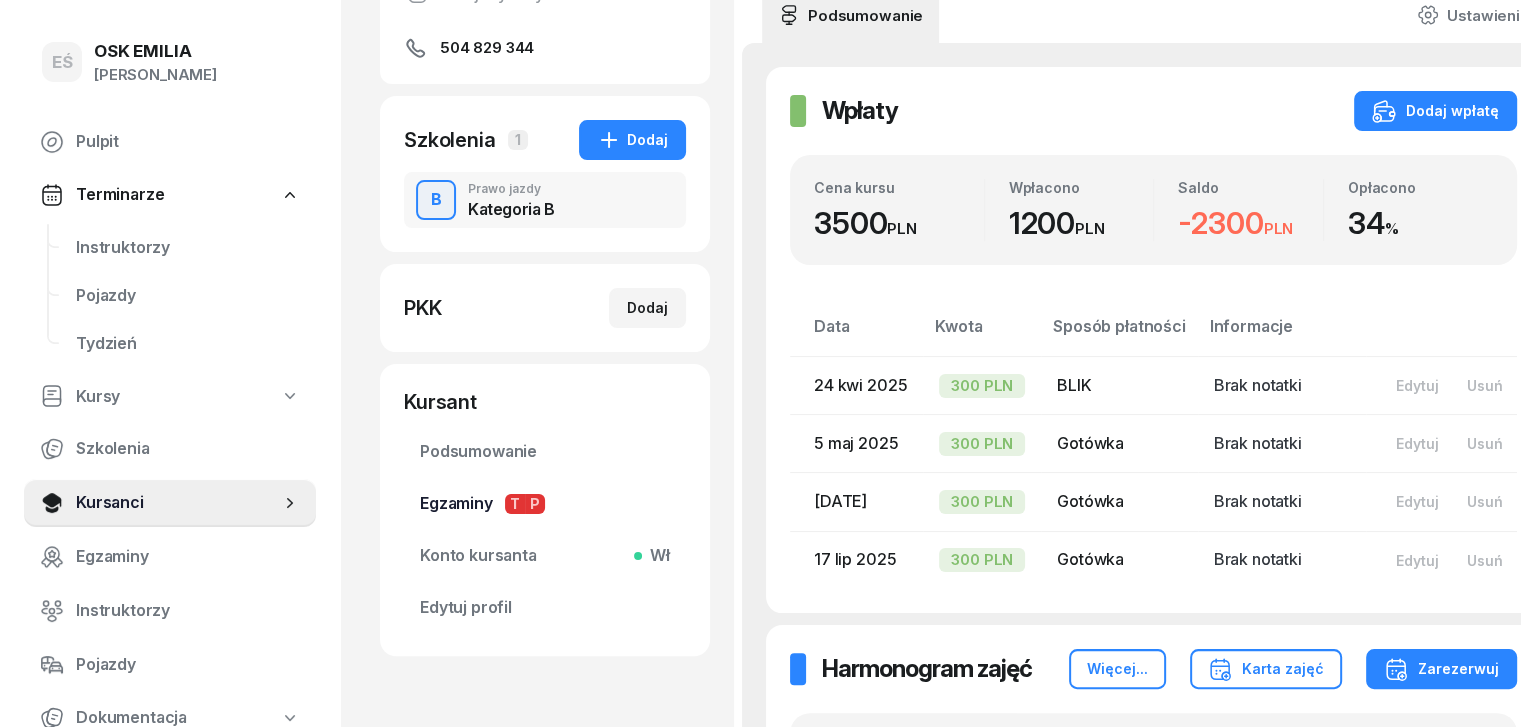 click on "Egzaminy   T   P" at bounding box center [545, 504] 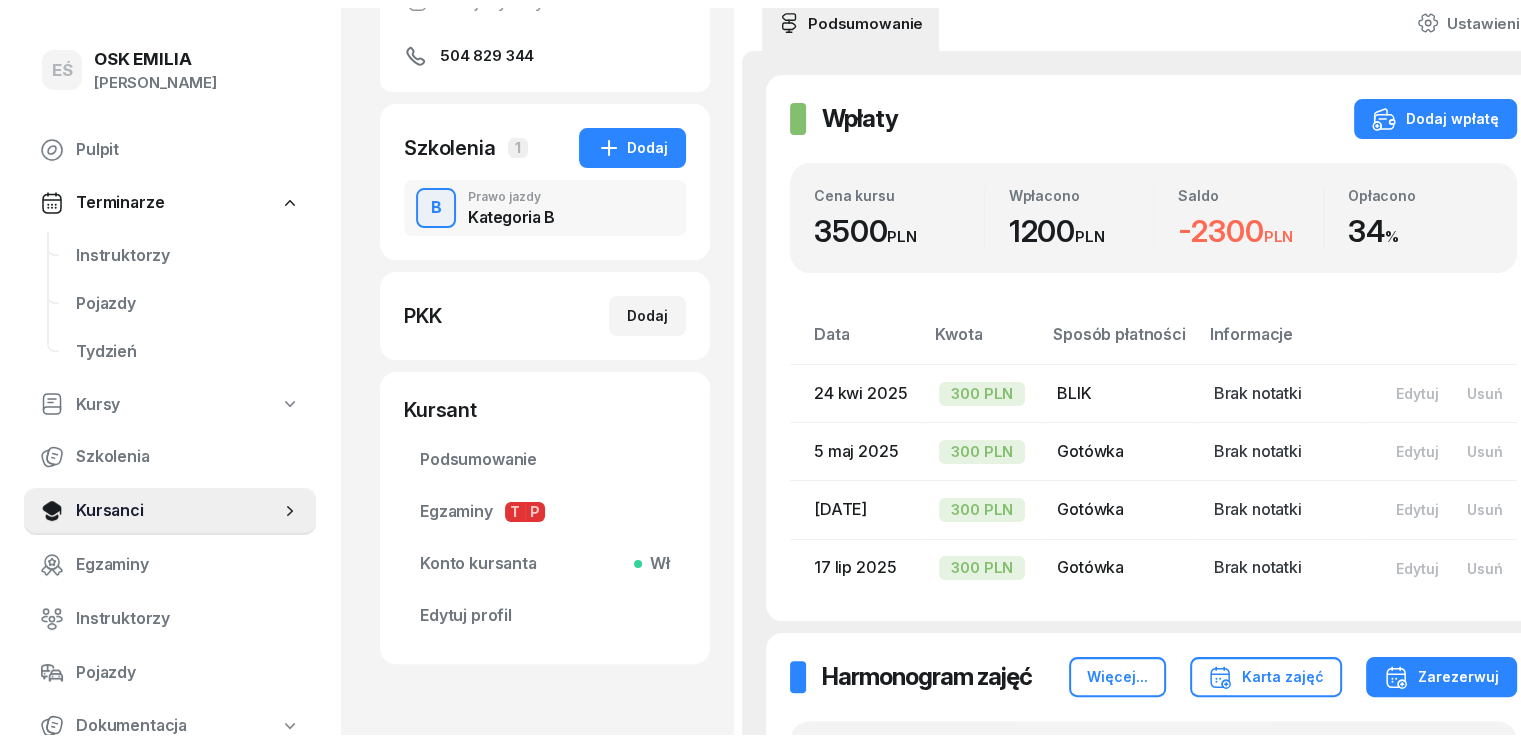 scroll, scrollTop: 0, scrollLeft: 0, axis: both 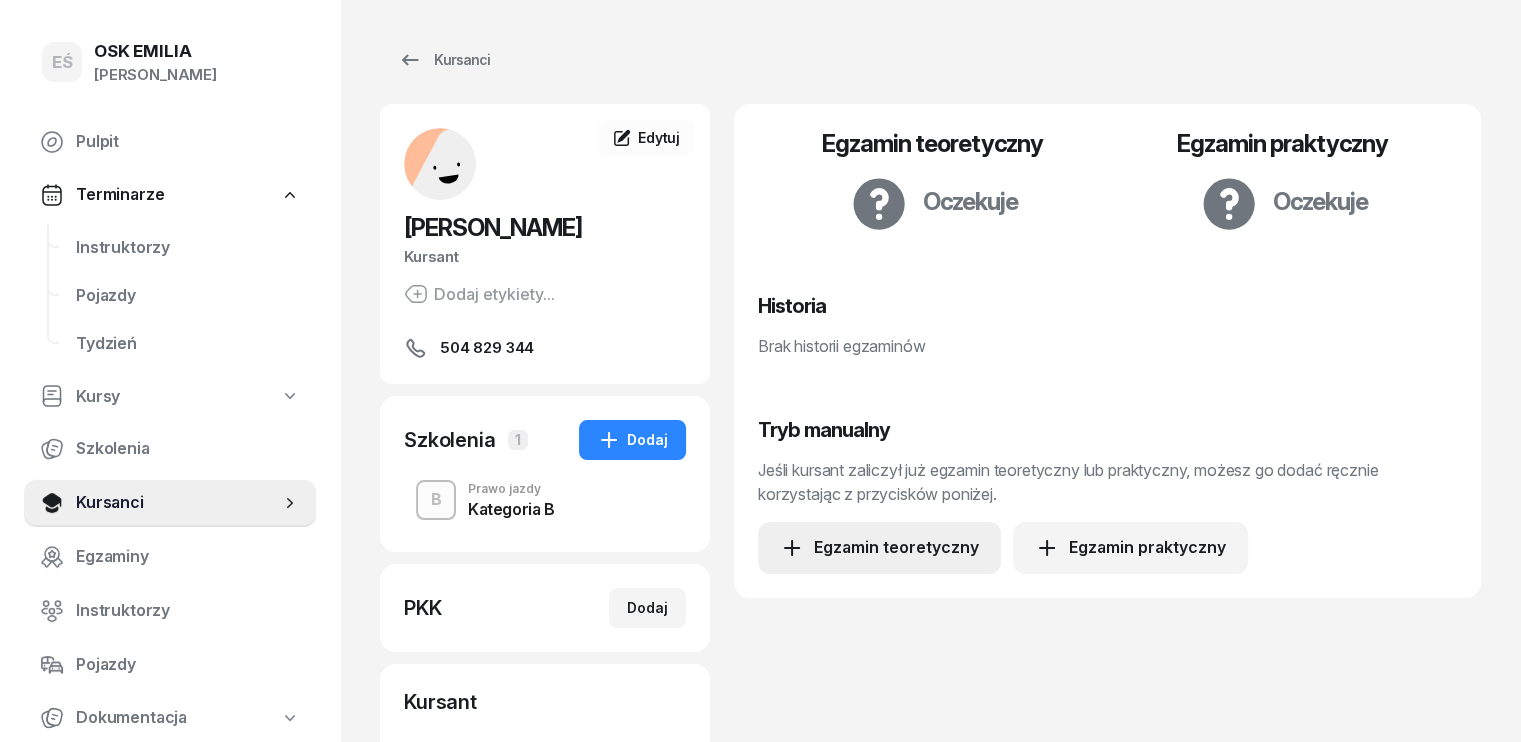 click on "Egzamin teoretyczny" at bounding box center (879, 548) 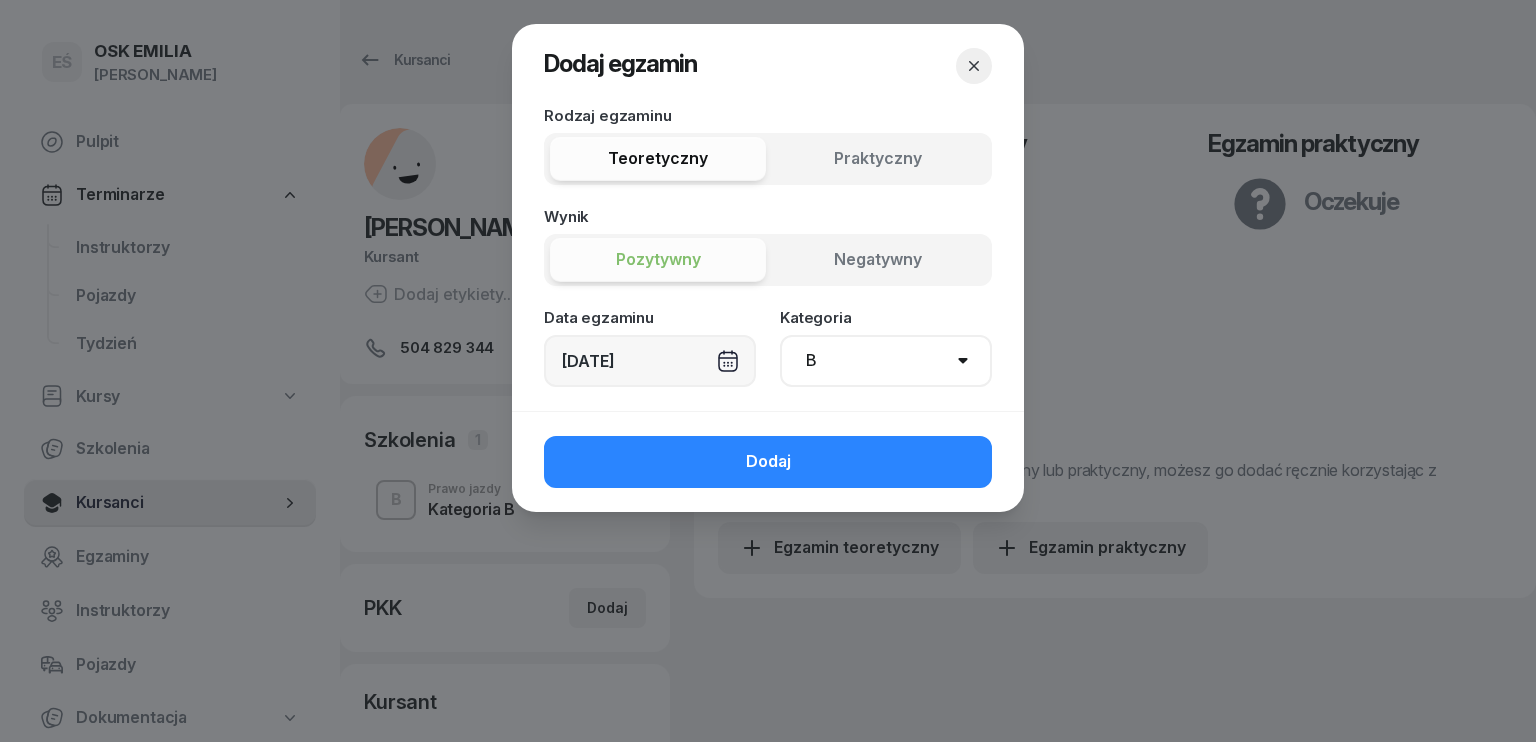 click 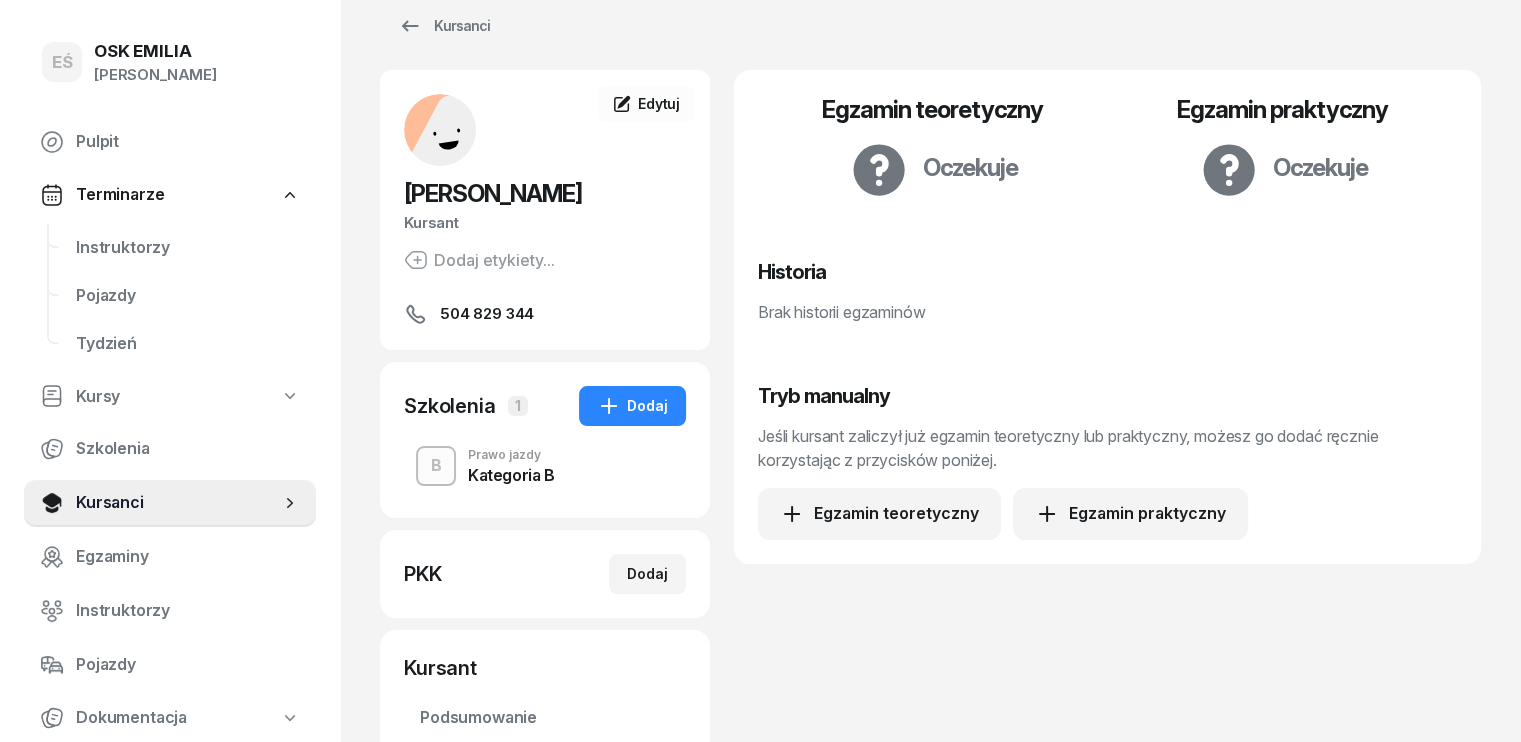 scroll, scrollTop: 0, scrollLeft: 0, axis: both 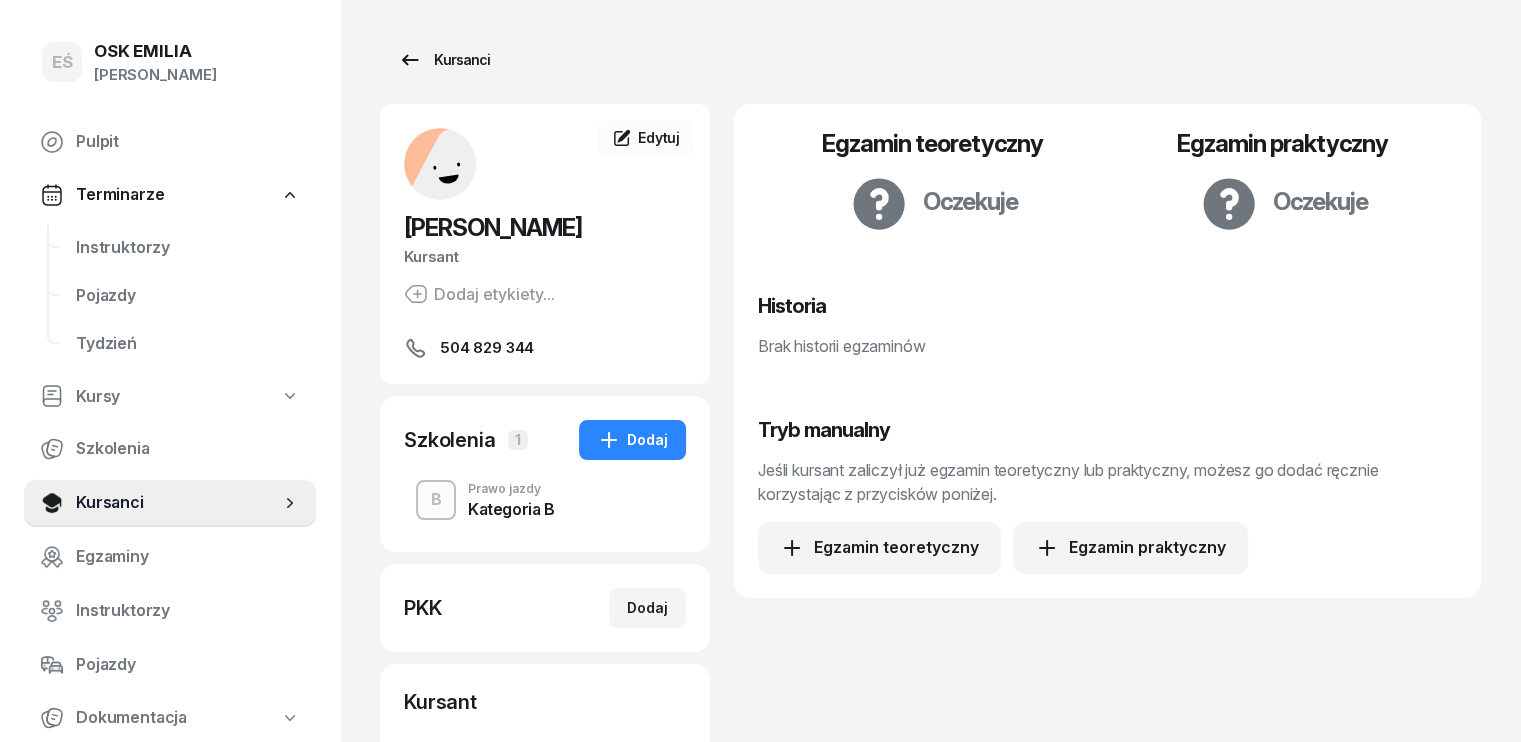 click 